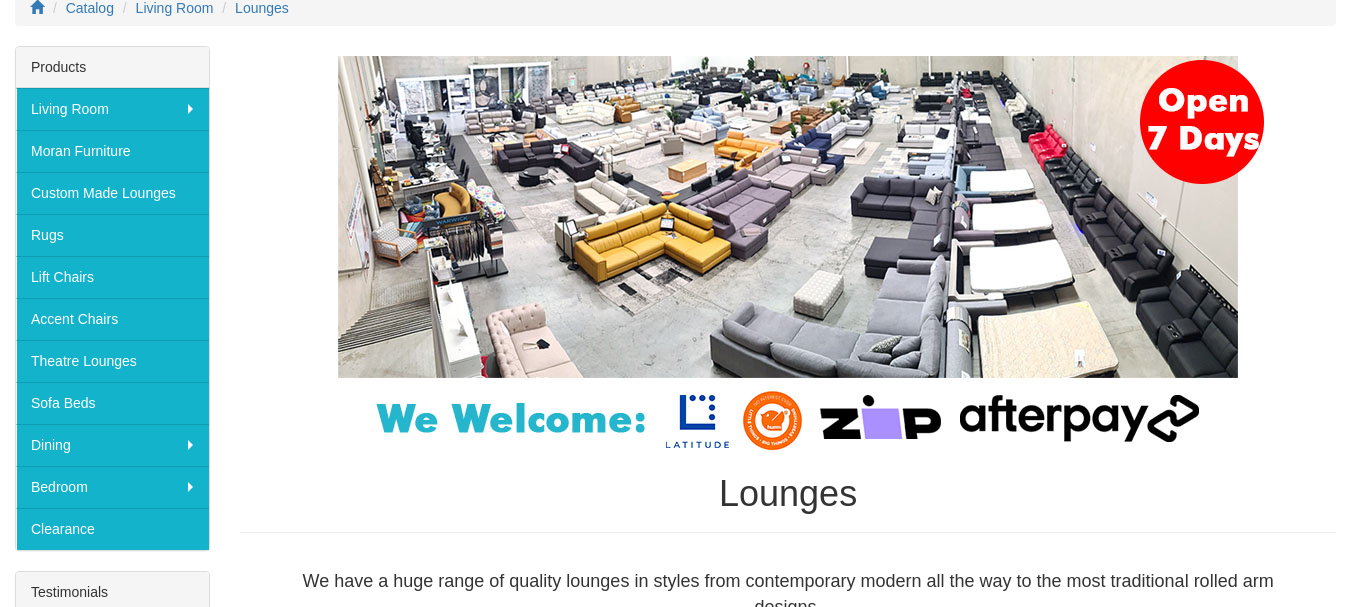scroll, scrollTop: 300, scrollLeft: 0, axis: vertical 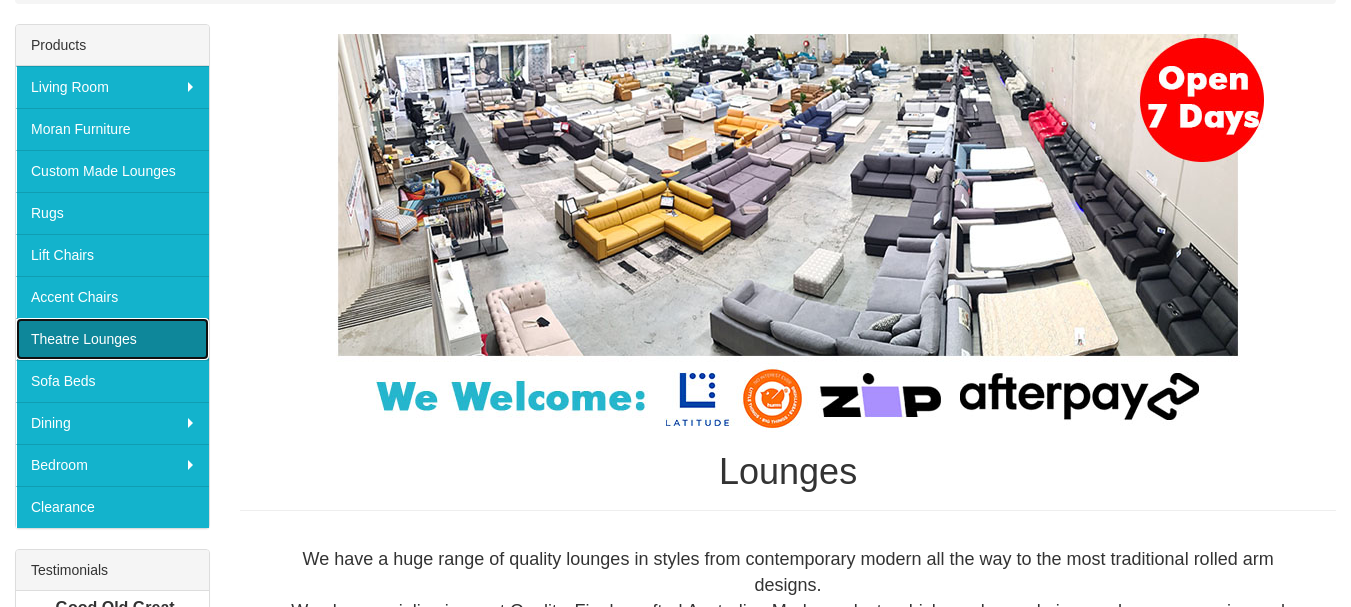 click on "Theatre Lounges" at bounding box center [112, 339] 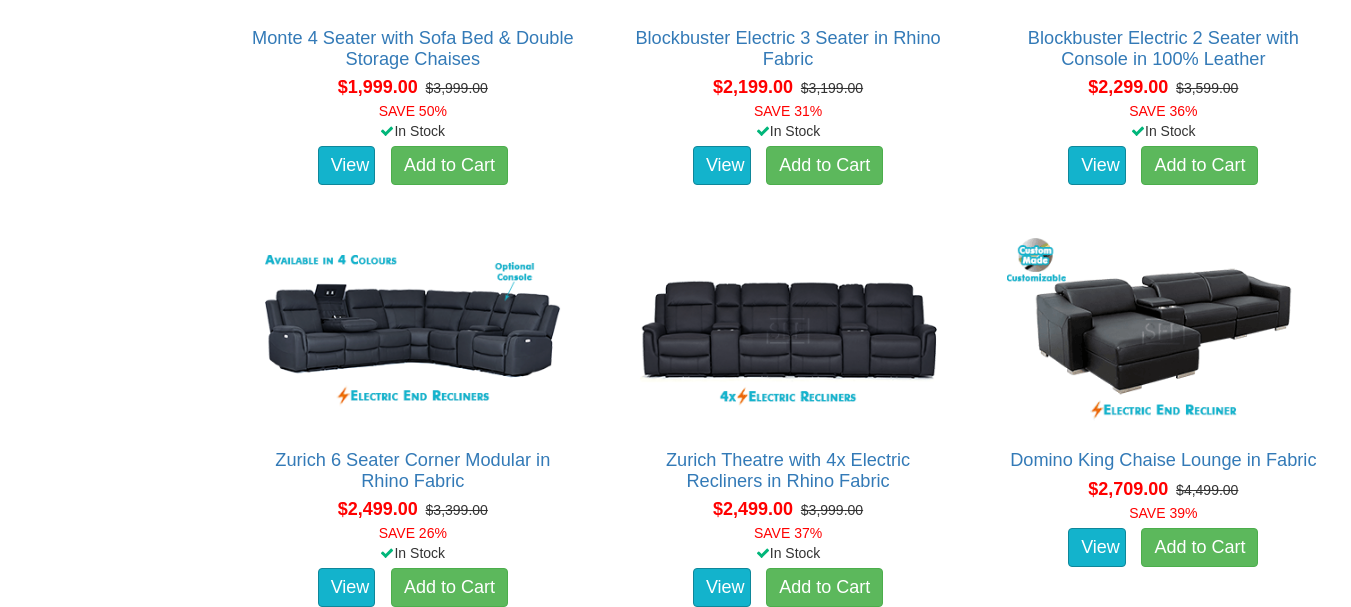 scroll, scrollTop: 2000, scrollLeft: 0, axis: vertical 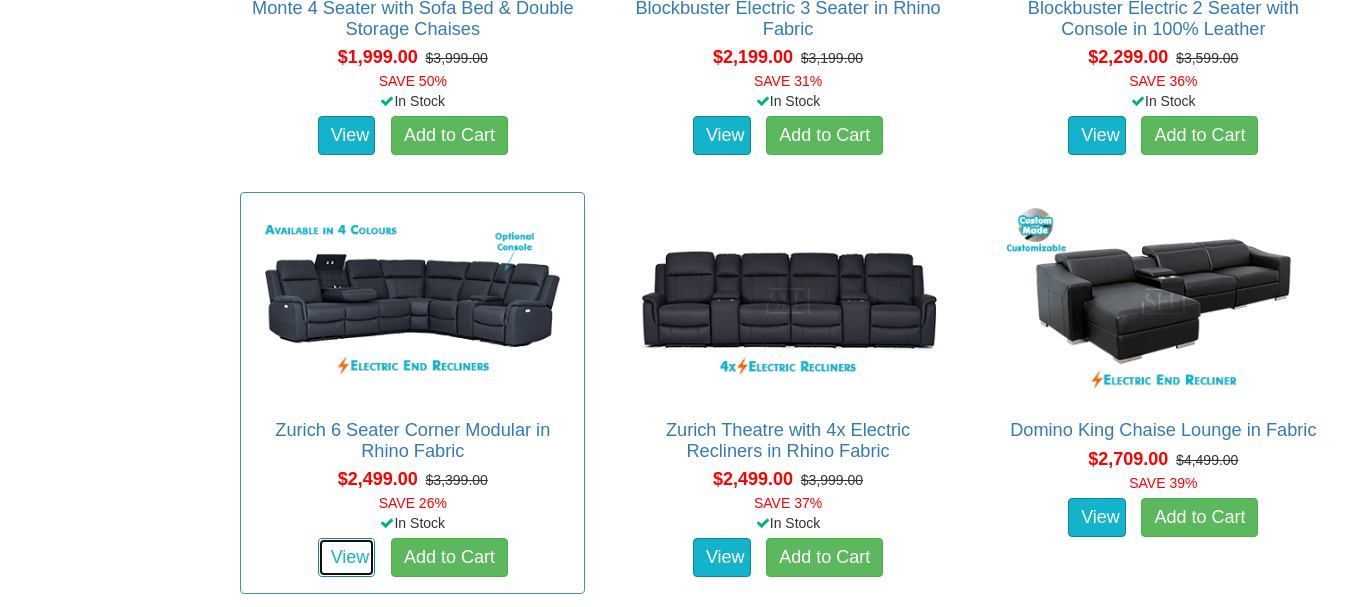 click on "View" at bounding box center [347, 558] 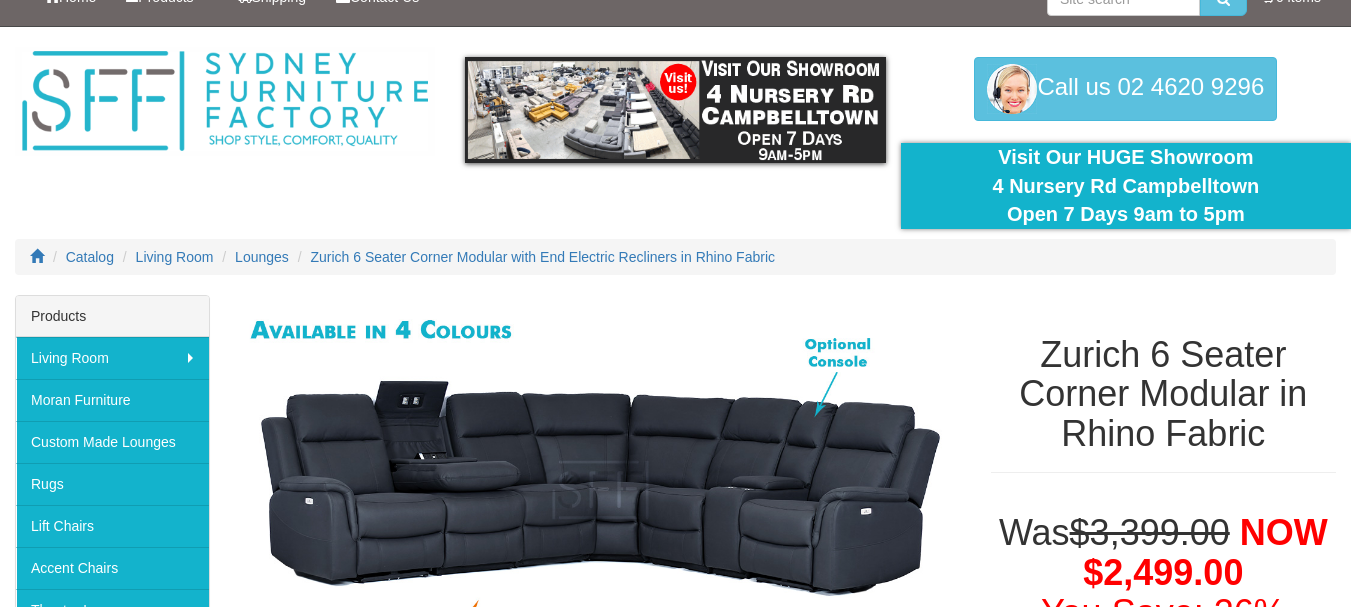 scroll, scrollTop: 0, scrollLeft: 0, axis: both 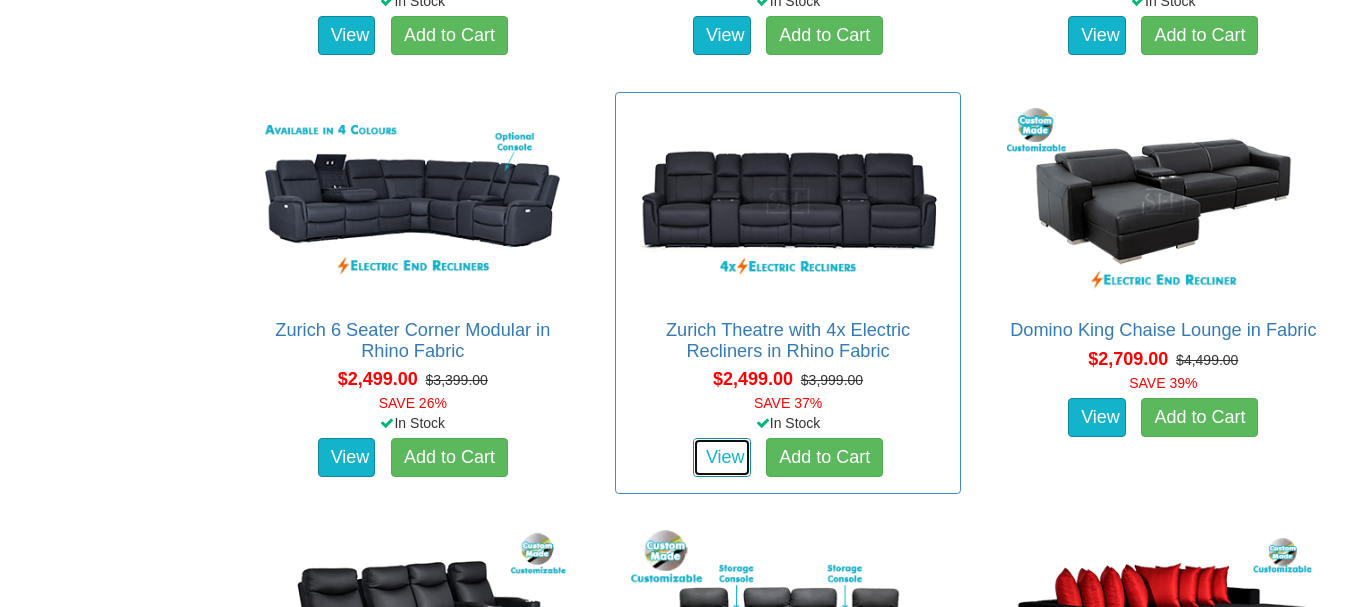 click on "View" at bounding box center (722, 458) 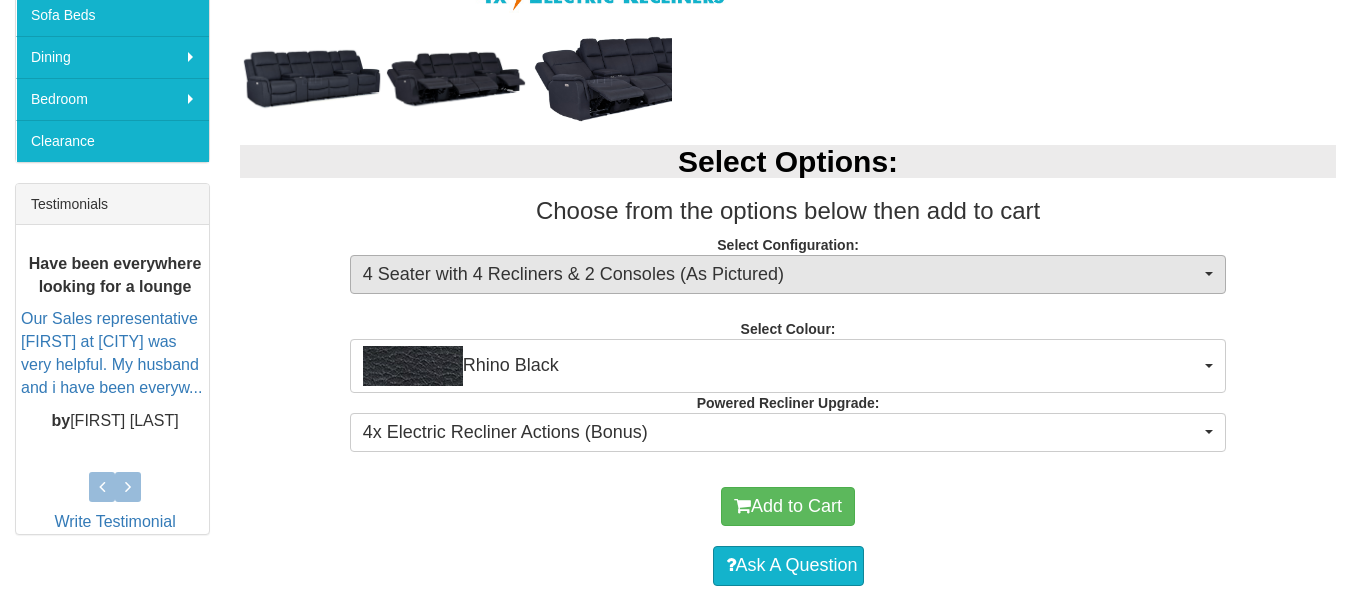 scroll, scrollTop: 700, scrollLeft: 0, axis: vertical 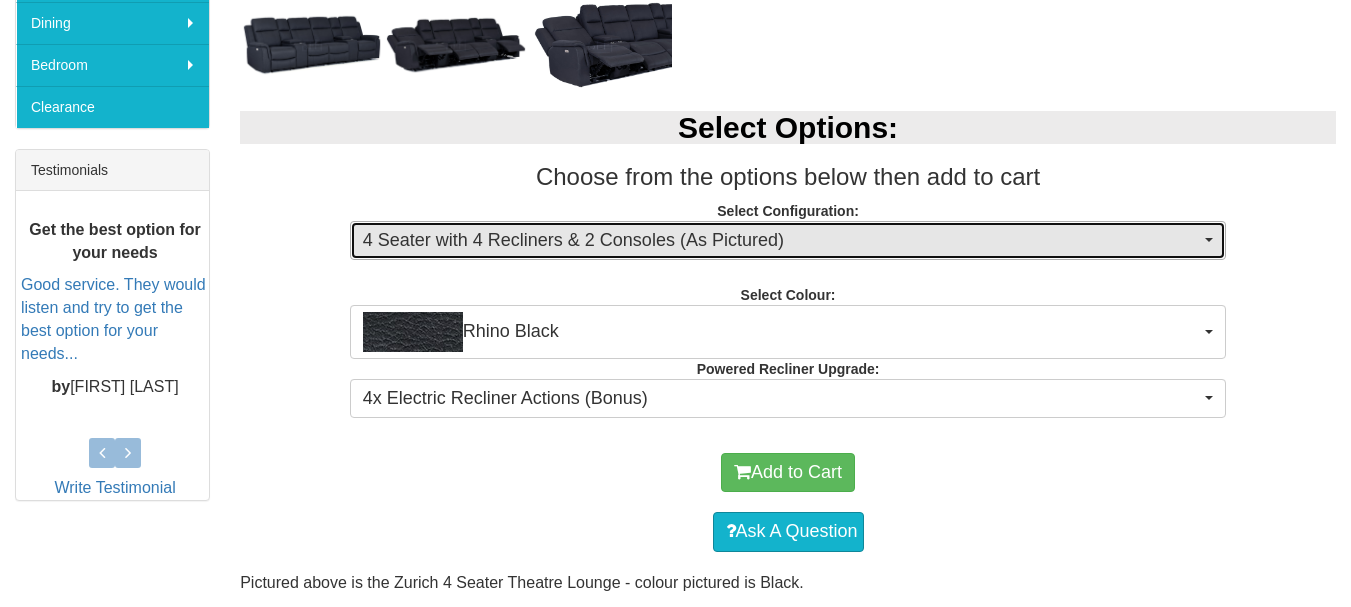 click at bounding box center [1209, 240] 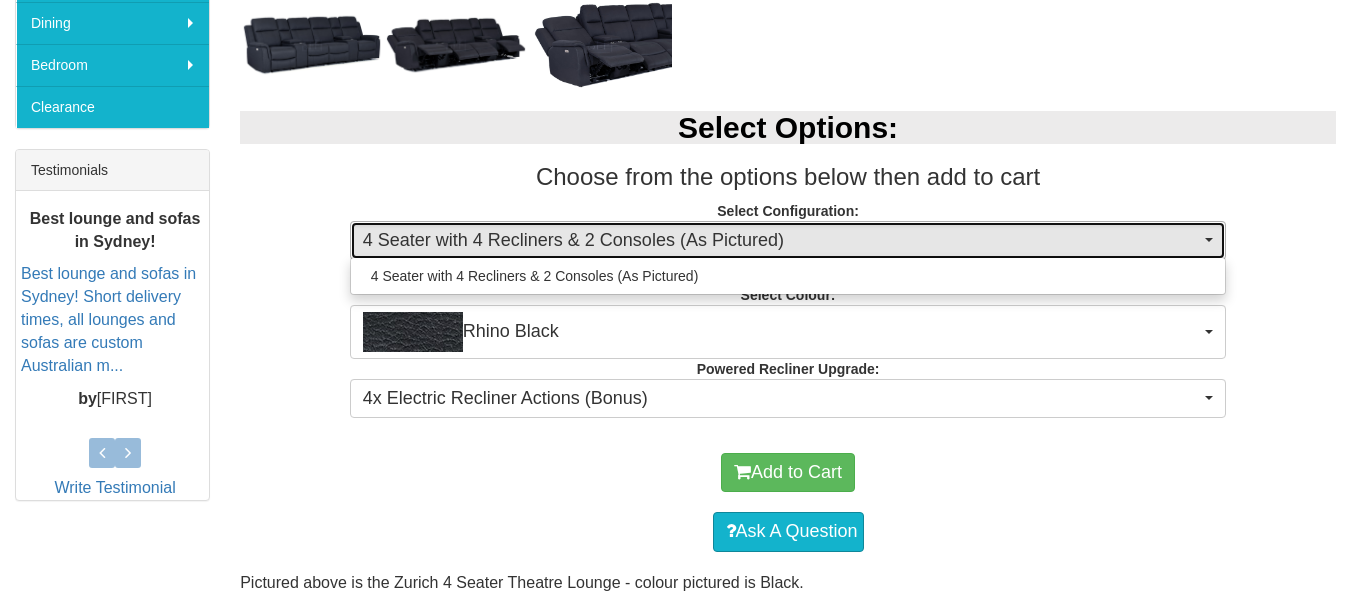 click at bounding box center (1209, 240) 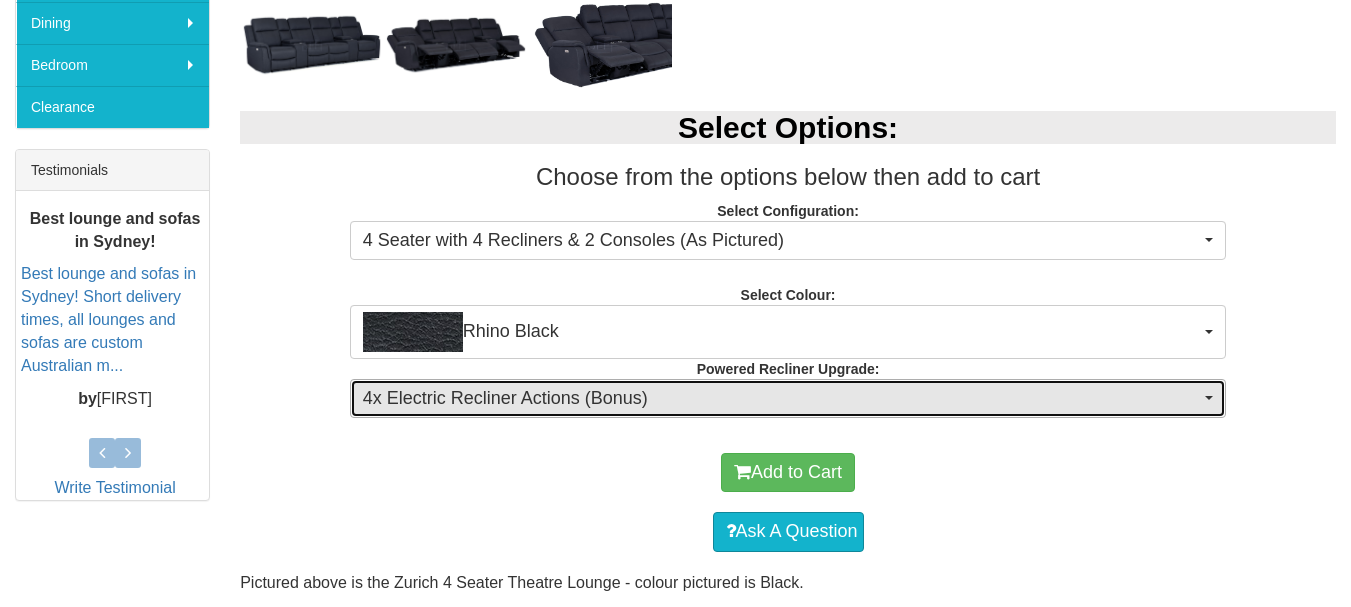 click on "4x Electric Recliner Actions (Bonus)" at bounding box center [788, 399] 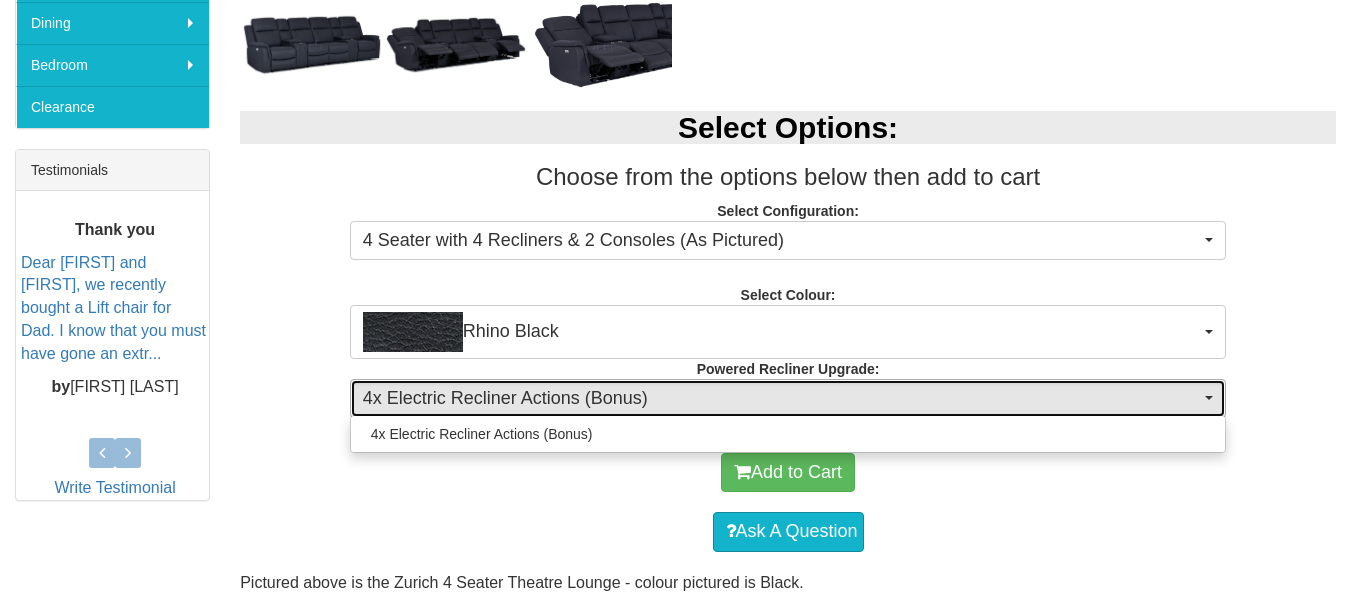 click on "4x Electric Recliner Actions (Bonus)" at bounding box center [782, 399] 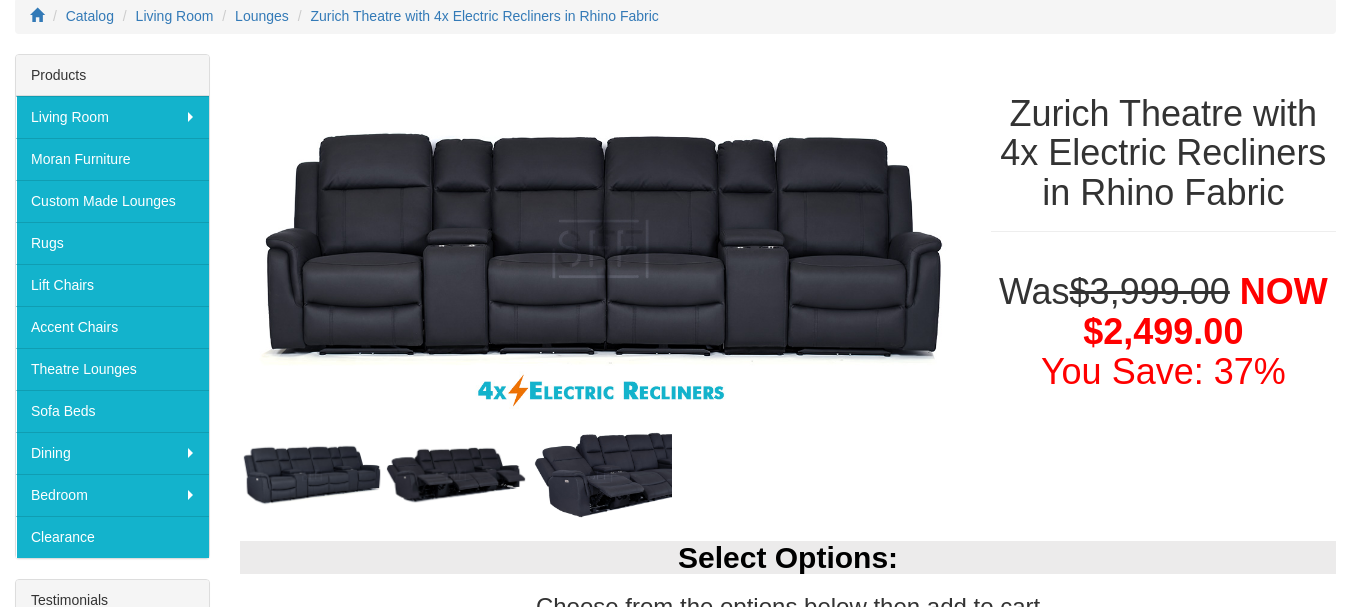 scroll, scrollTop: 300, scrollLeft: 0, axis: vertical 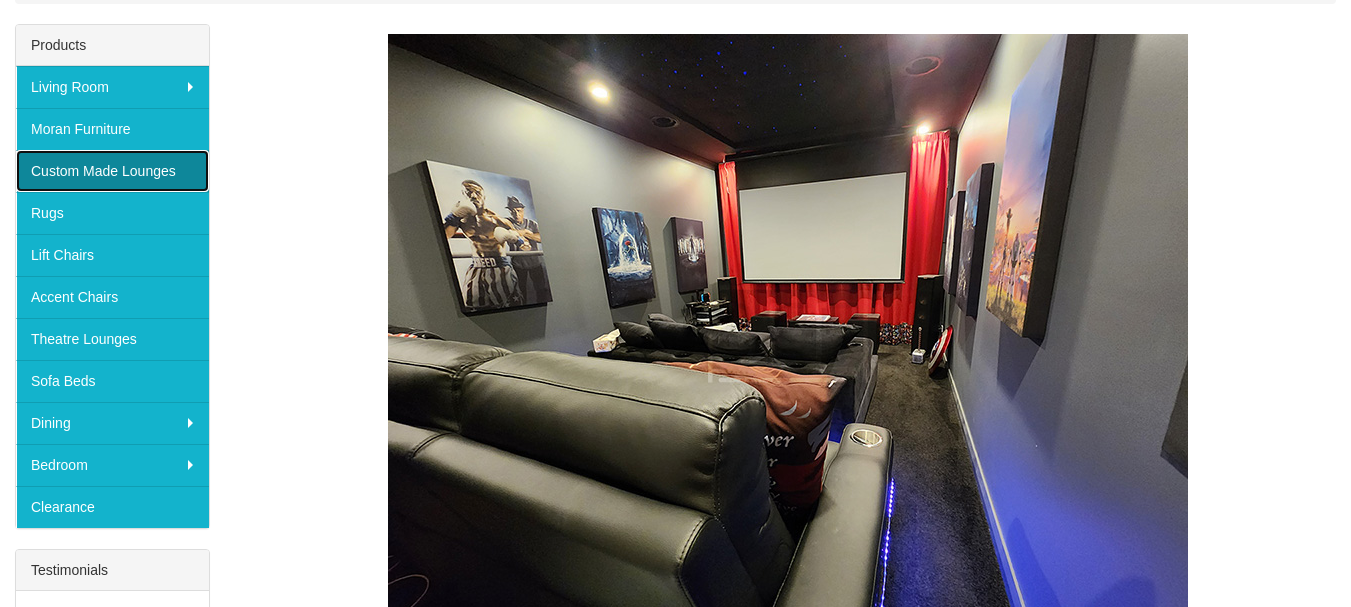 click on "Custom Made Lounges" at bounding box center [112, 171] 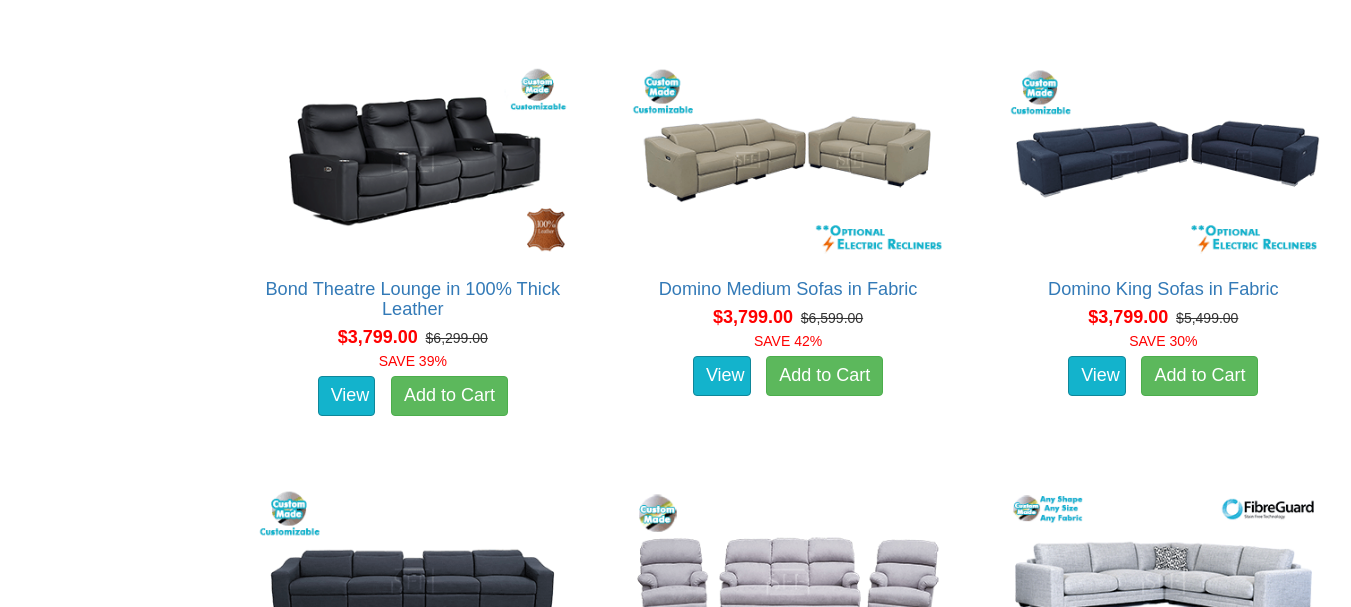 scroll, scrollTop: 6700, scrollLeft: 0, axis: vertical 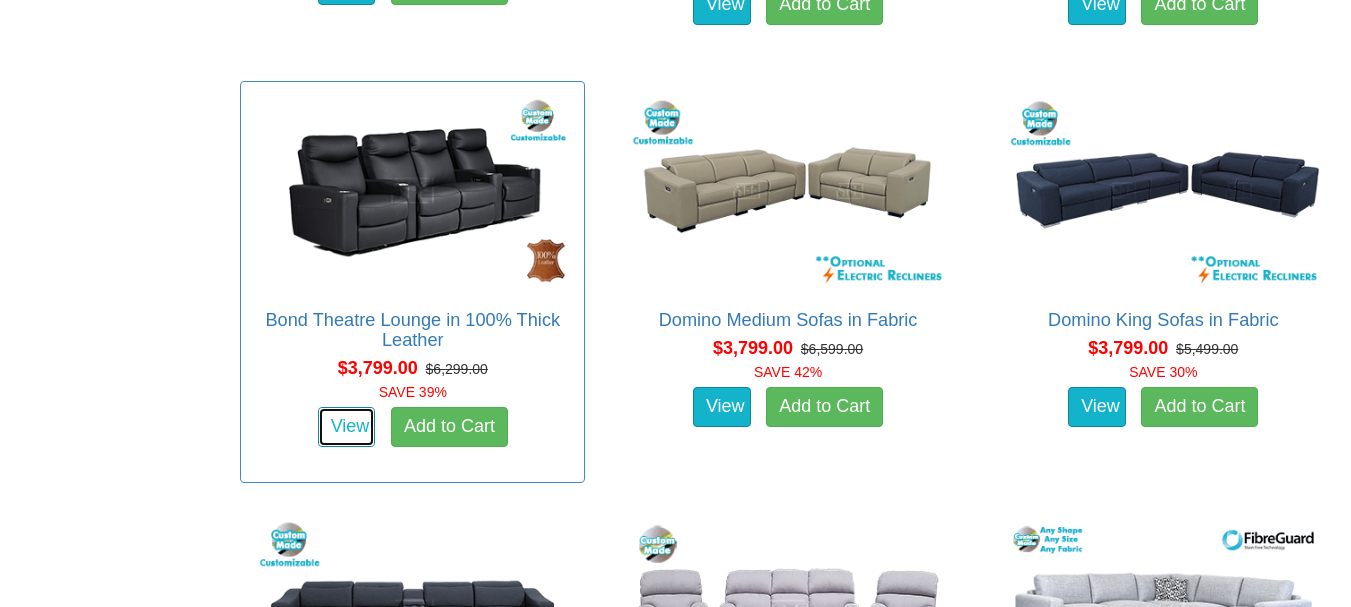 click on "View" at bounding box center [347, 427] 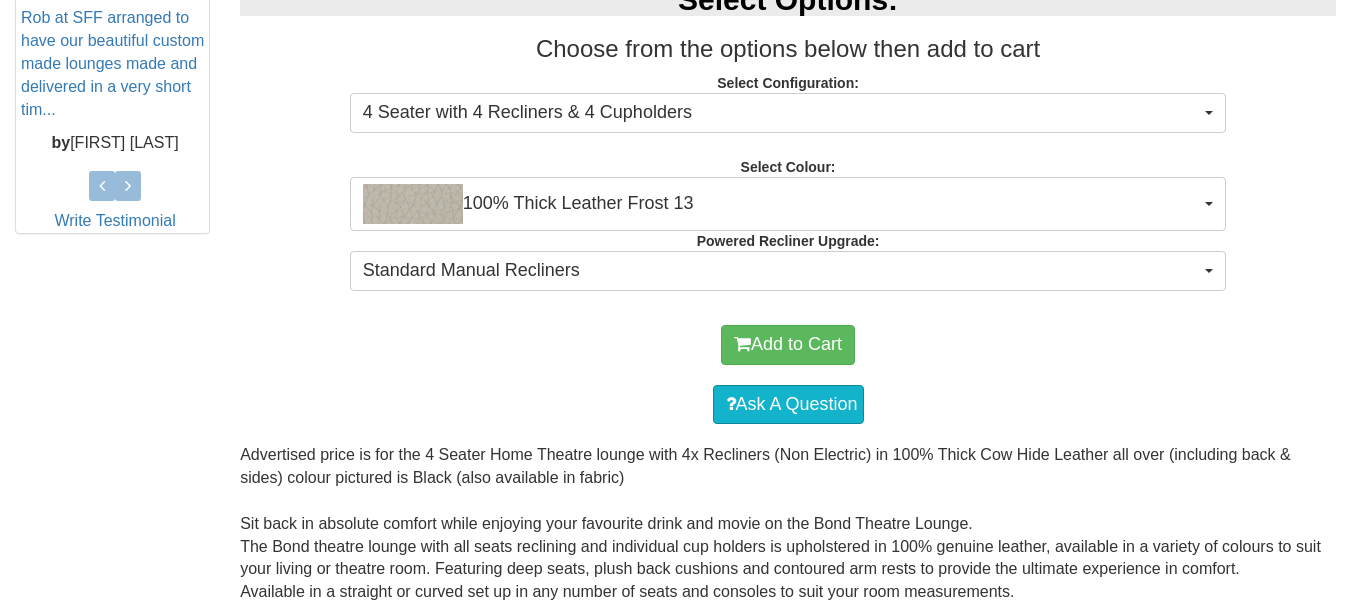 scroll, scrollTop: 1000, scrollLeft: 0, axis: vertical 